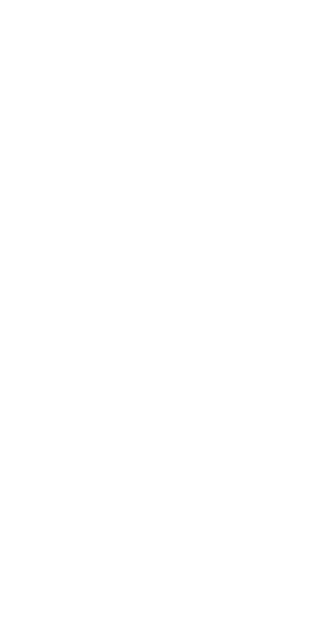 scroll, scrollTop: 0, scrollLeft: 0, axis: both 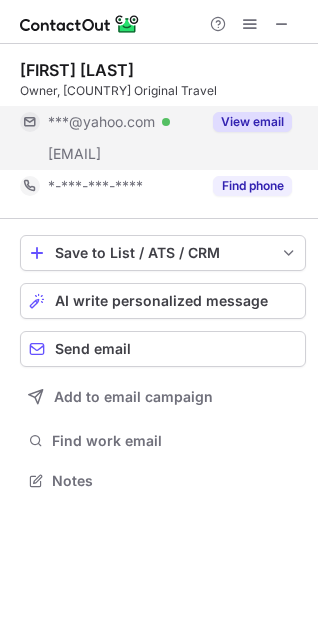 click on "View email" at bounding box center [252, 122] 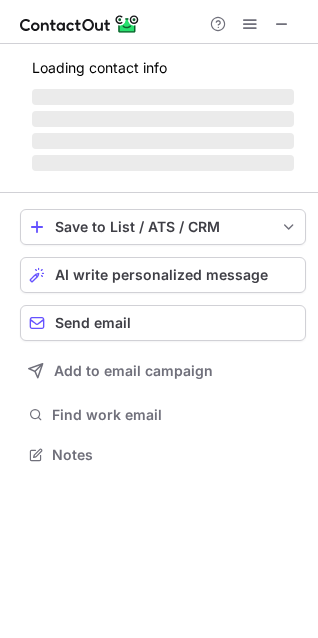 scroll, scrollTop: 0, scrollLeft: 0, axis: both 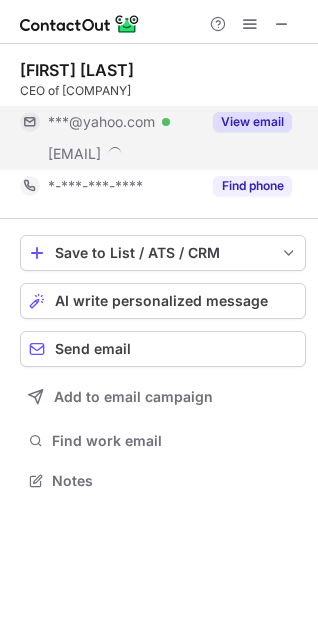 click on "View email" at bounding box center (252, 122) 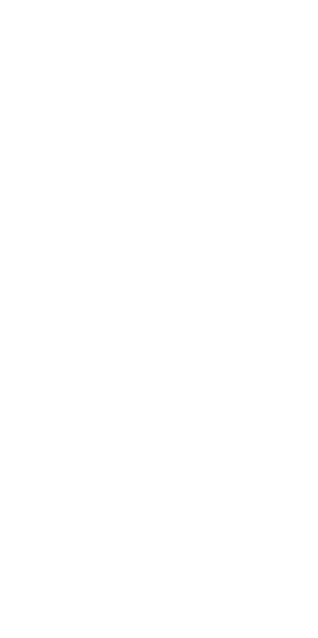 scroll, scrollTop: 0, scrollLeft: 0, axis: both 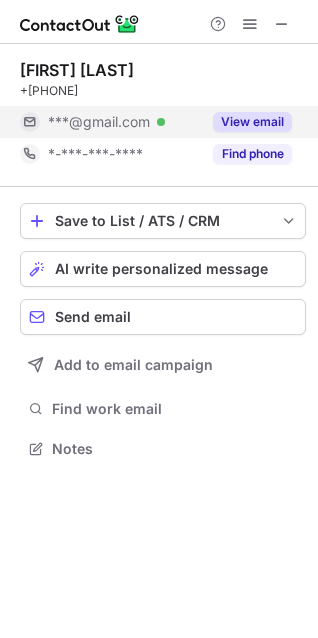 click on "View email" at bounding box center [252, 122] 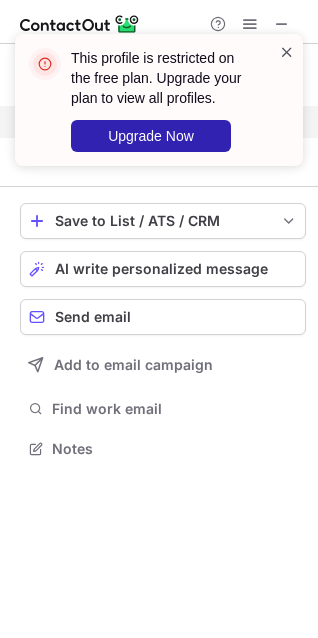click at bounding box center [287, 52] 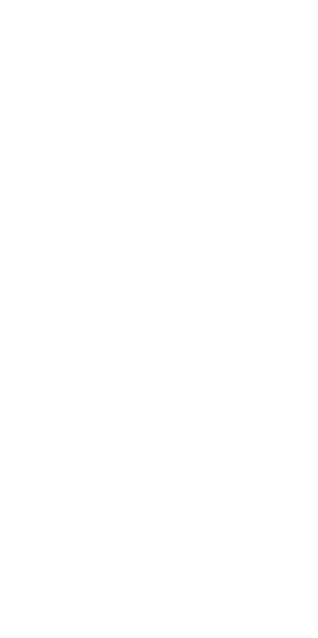 scroll, scrollTop: 0, scrollLeft: 0, axis: both 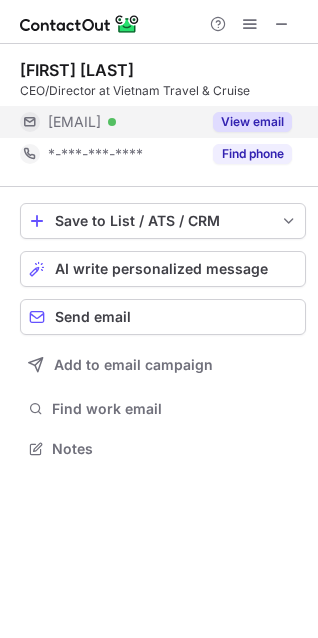 click on "View email" at bounding box center [252, 122] 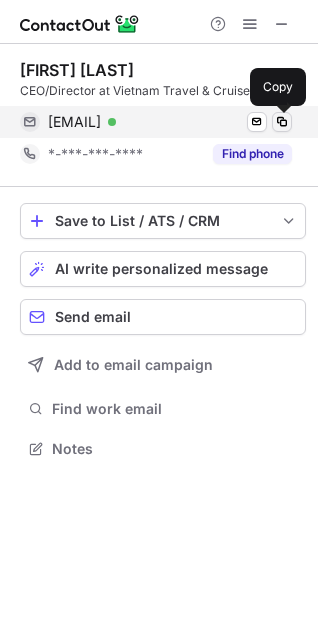 click at bounding box center (282, 122) 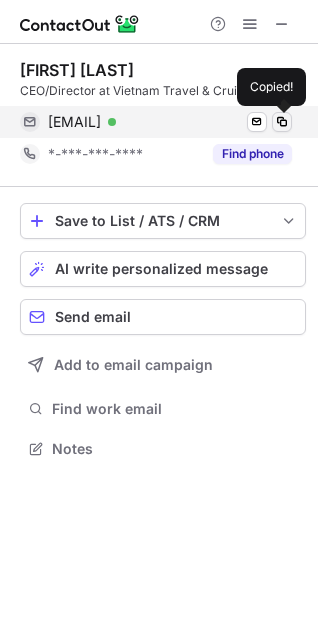 type 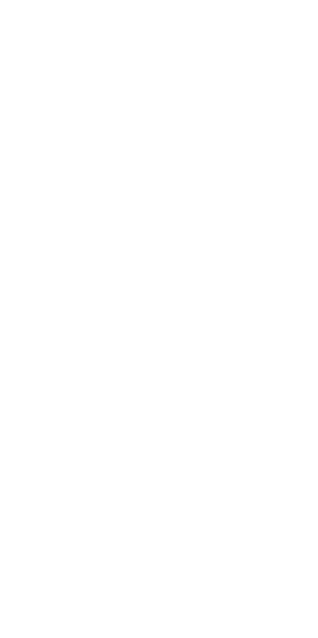scroll, scrollTop: 0, scrollLeft: 0, axis: both 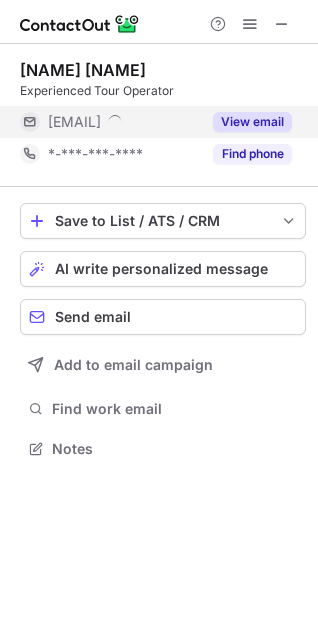 click on "View email" at bounding box center (252, 122) 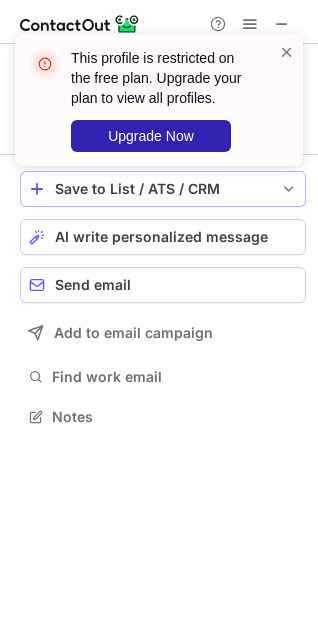 scroll, scrollTop: 402, scrollLeft: 318, axis: both 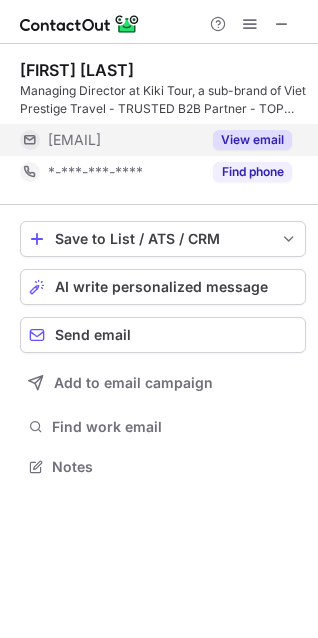 click on "View email" at bounding box center [252, 140] 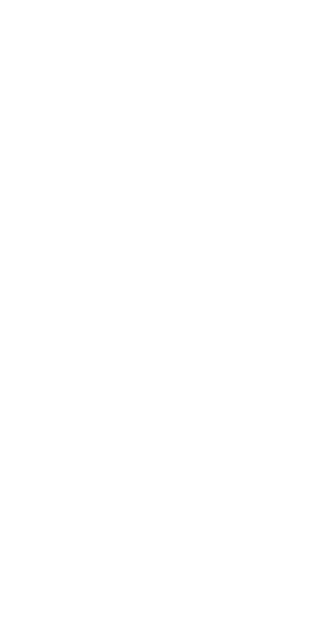 scroll, scrollTop: 0, scrollLeft: 0, axis: both 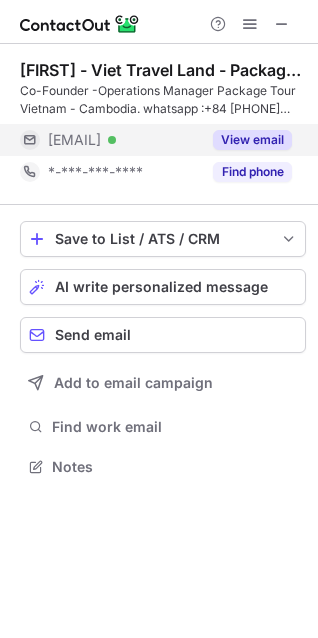 click on "View email" at bounding box center (252, 140) 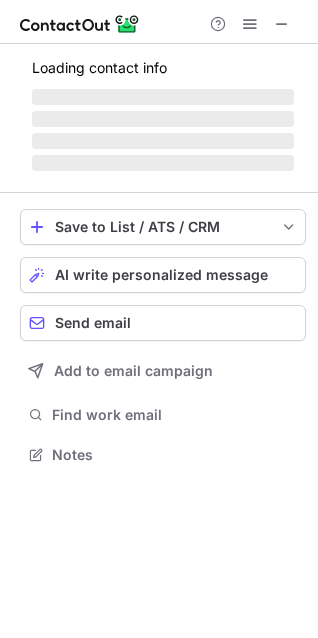 scroll, scrollTop: 10, scrollLeft: 9, axis: both 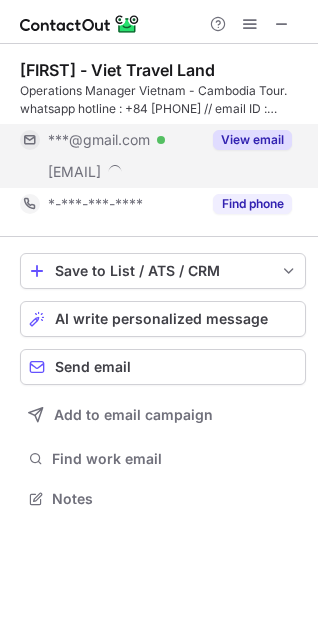 click on "View email" at bounding box center (252, 140) 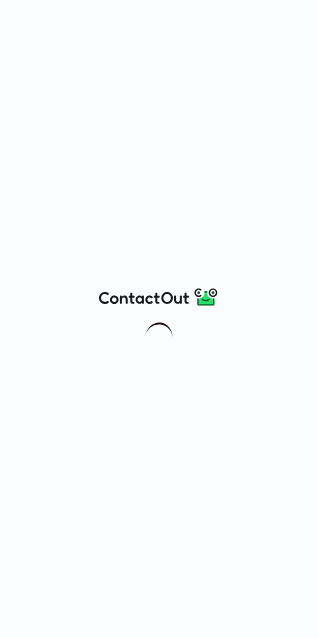 scroll, scrollTop: 0, scrollLeft: 0, axis: both 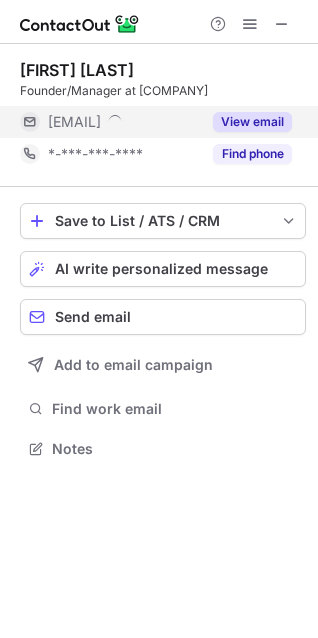 click on "View email" at bounding box center (252, 122) 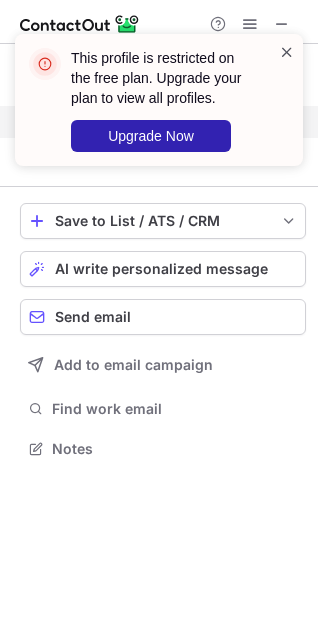 click at bounding box center (287, 52) 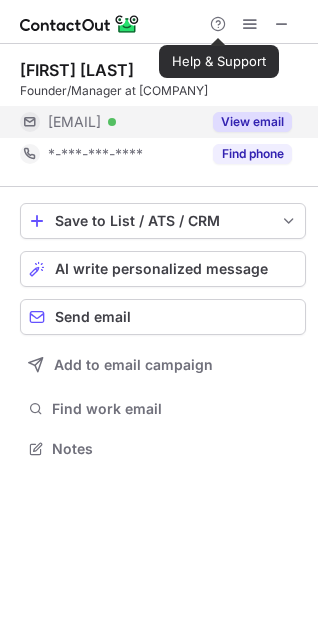 type 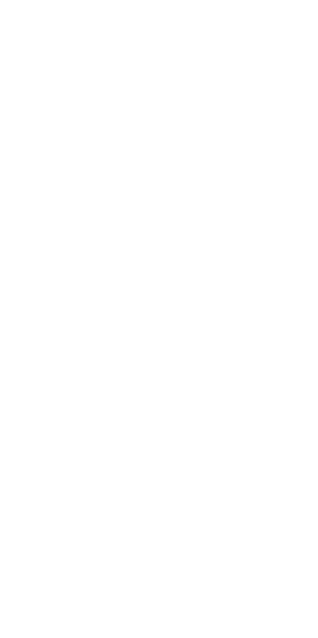 scroll, scrollTop: 0, scrollLeft: 0, axis: both 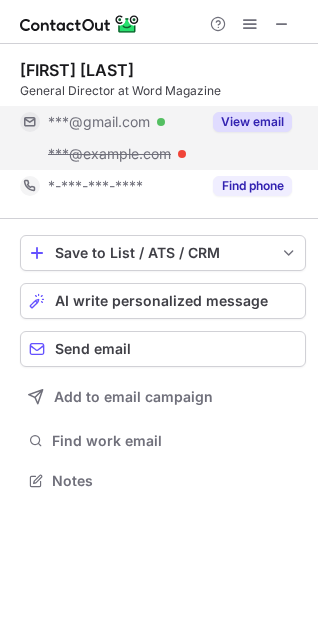 click on "View email" at bounding box center [252, 122] 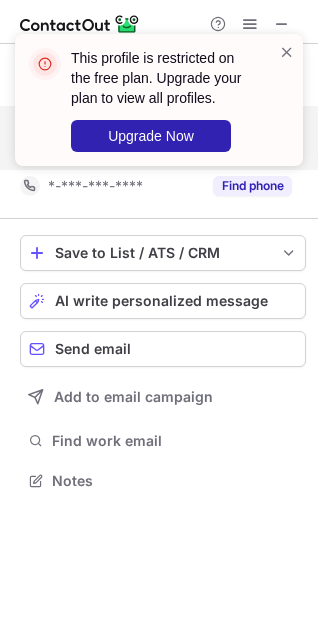 scroll, scrollTop: 434, scrollLeft: 318, axis: both 